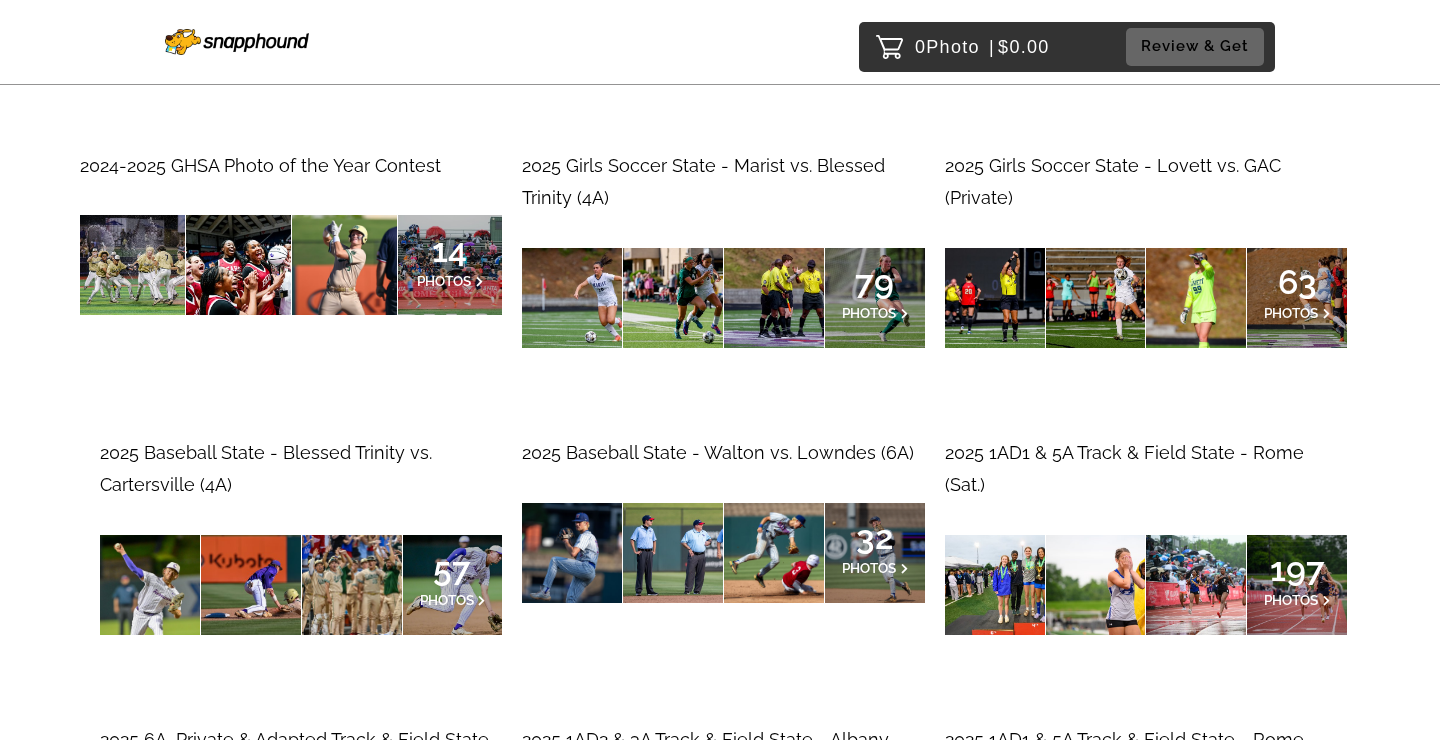 scroll, scrollTop: 334, scrollLeft: 0, axis: vertical 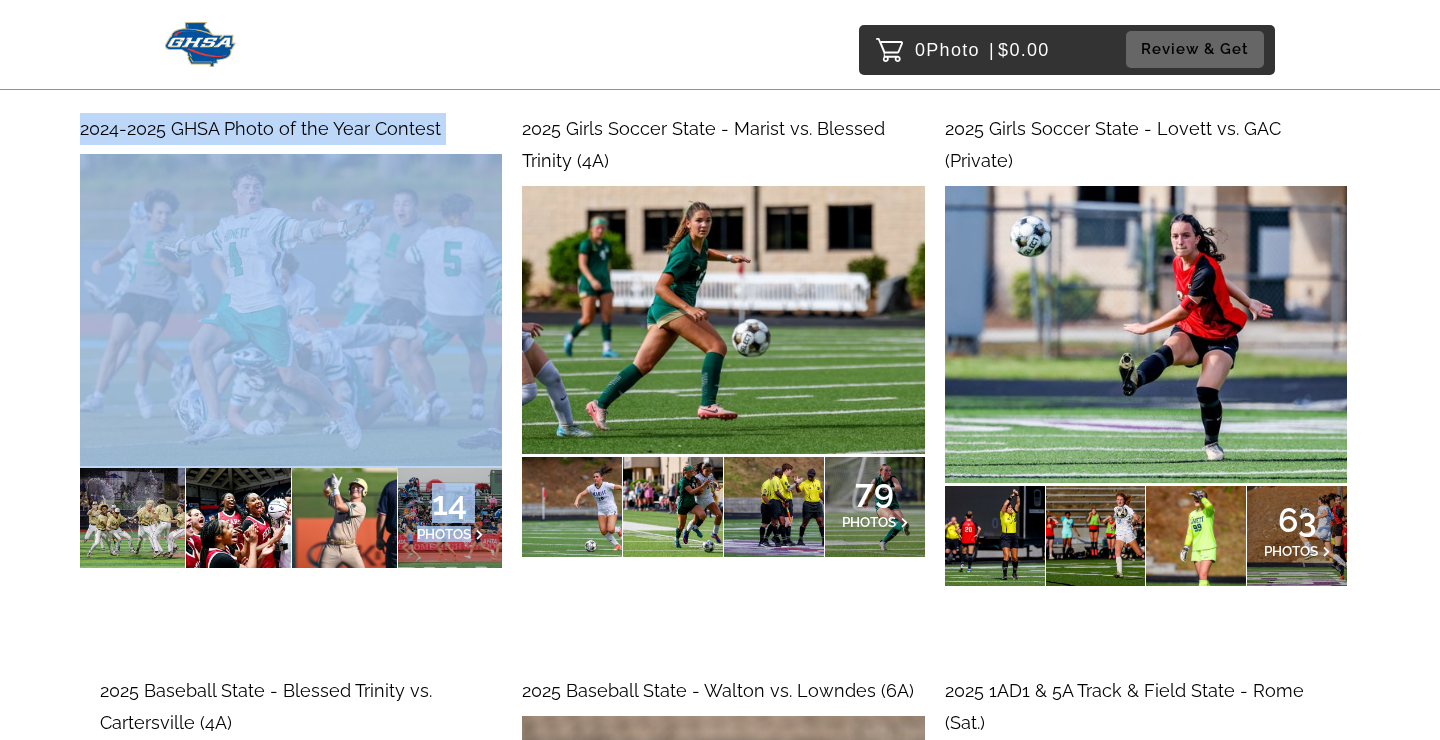 drag, startPoint x: 339, startPoint y: 131, endPoint x: 413, endPoint y: 144, distance: 75.13322 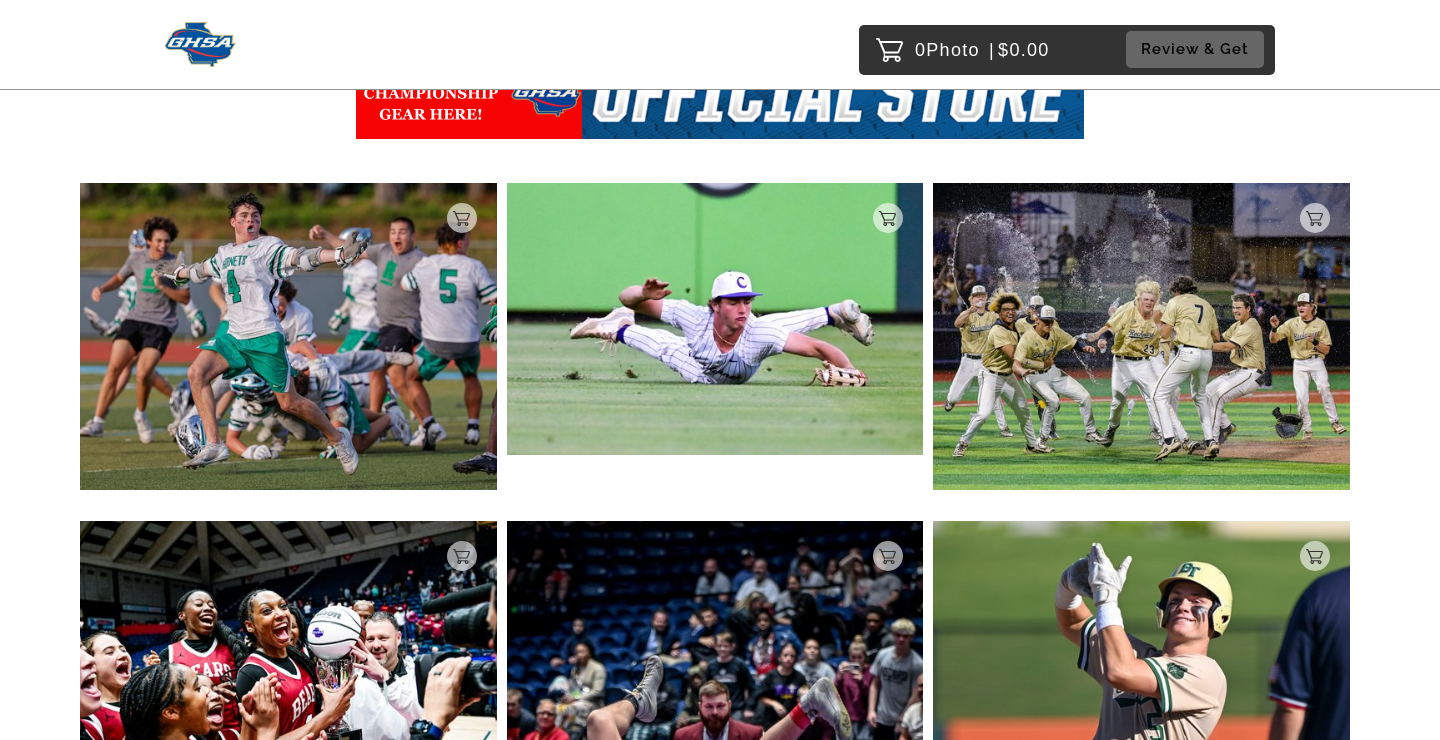 scroll, scrollTop: 178, scrollLeft: 0, axis: vertical 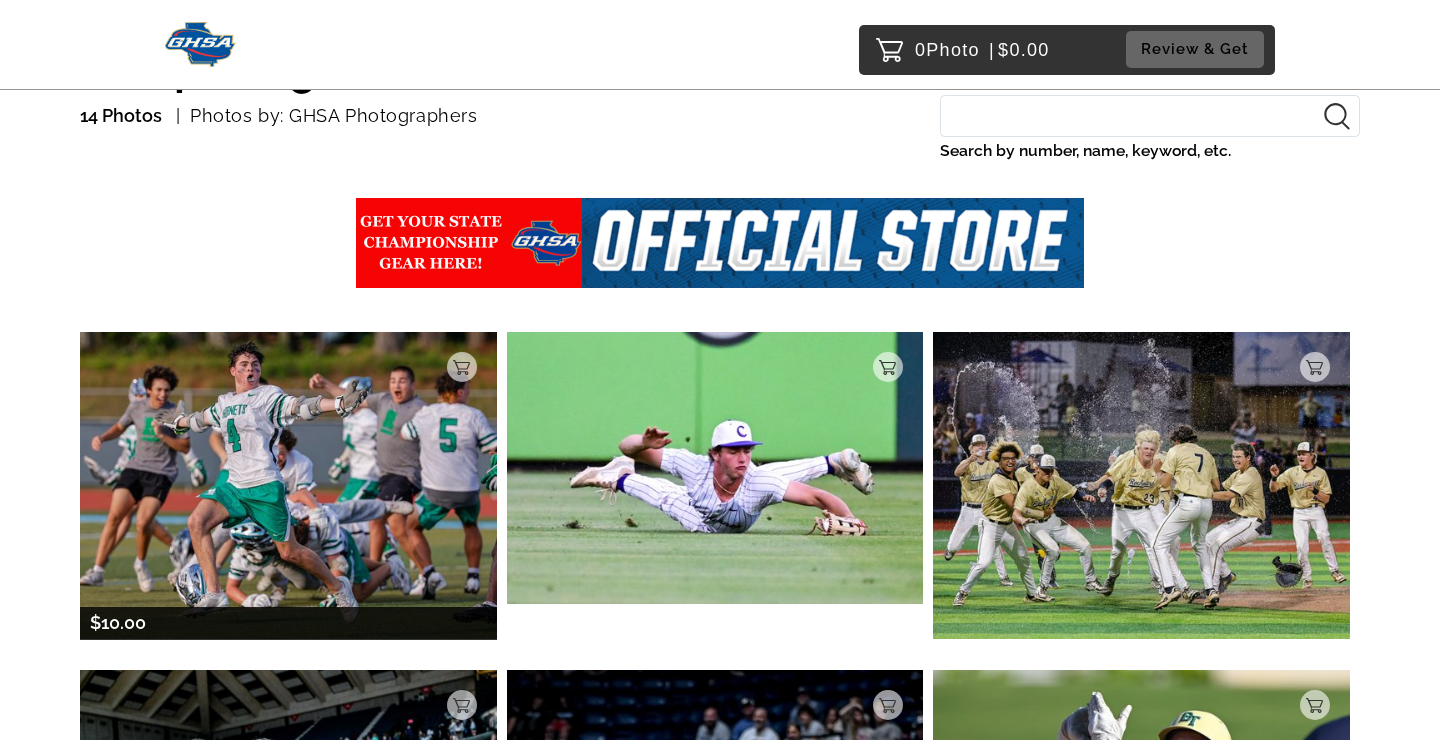 click at bounding box center [288, 485] 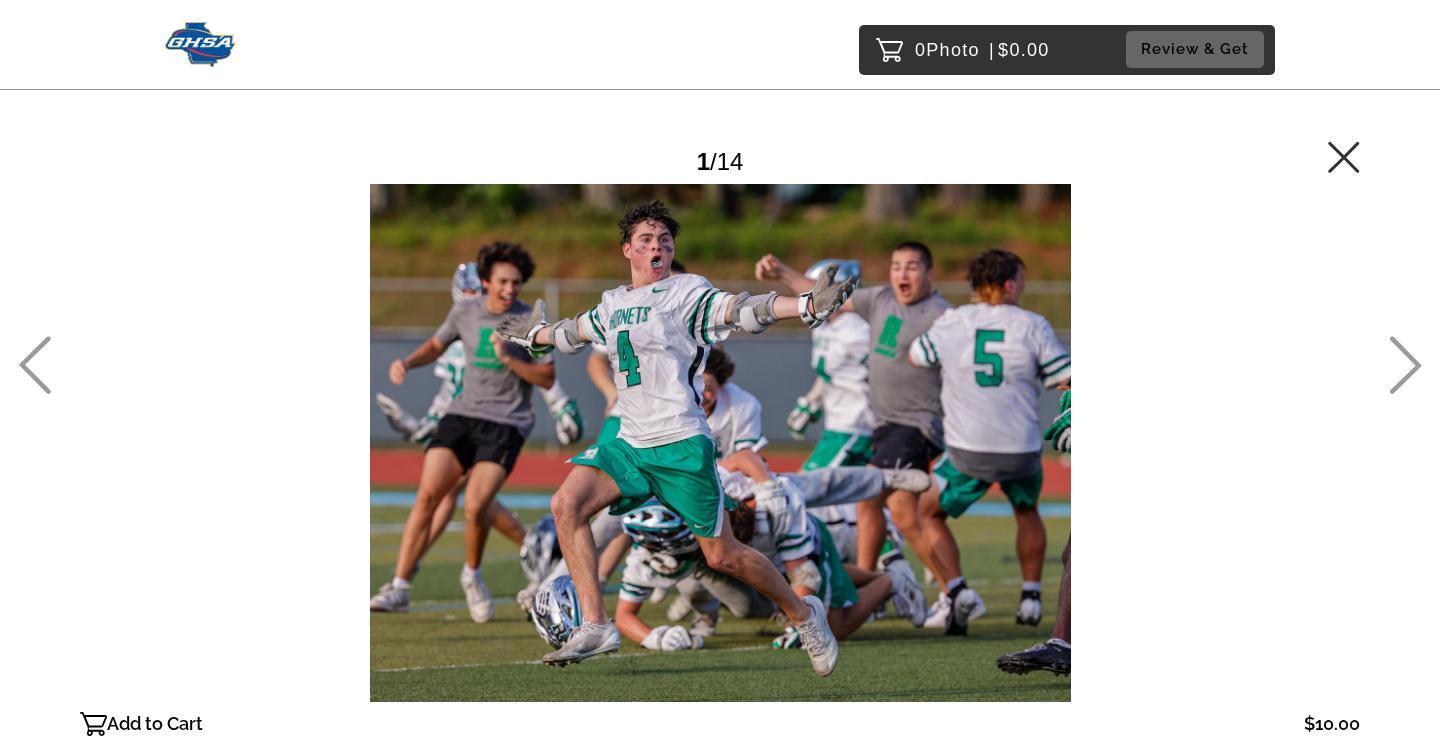 click 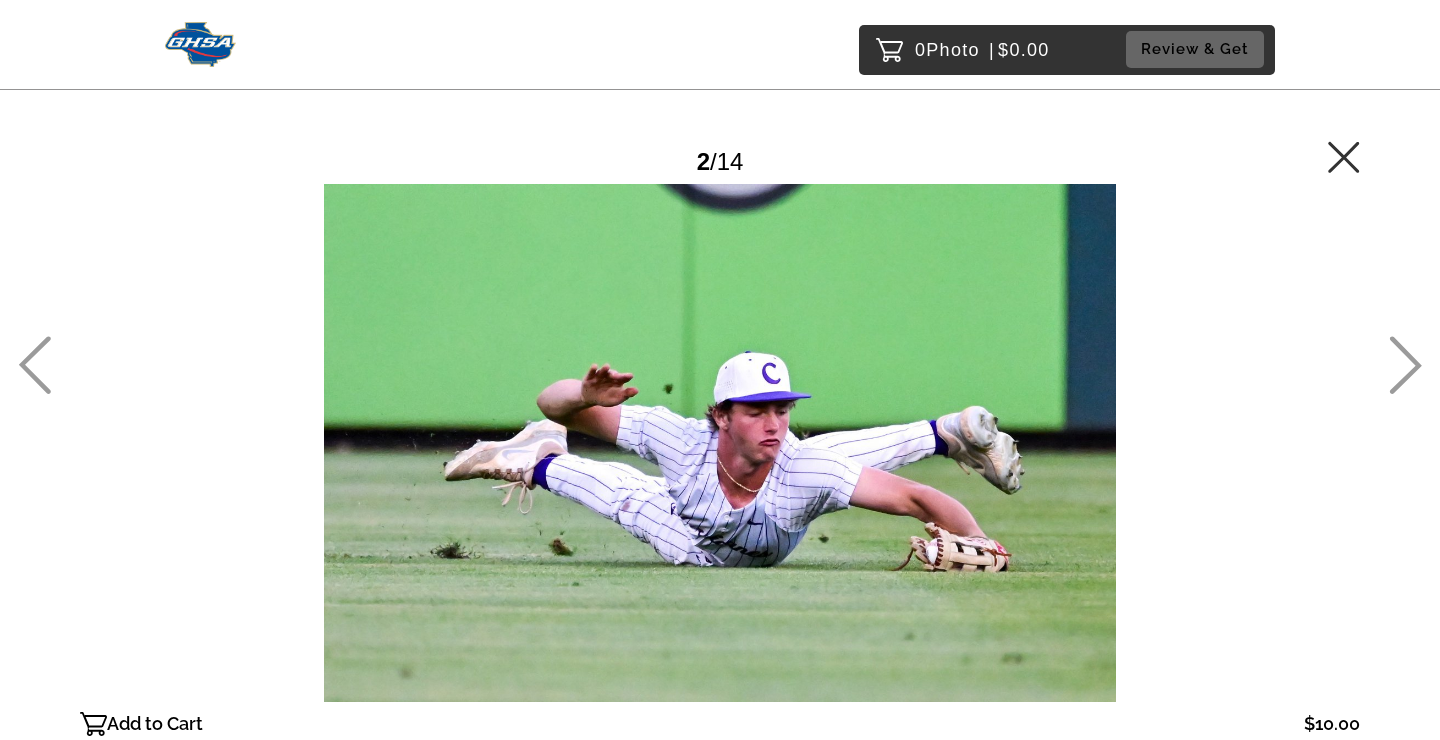 click 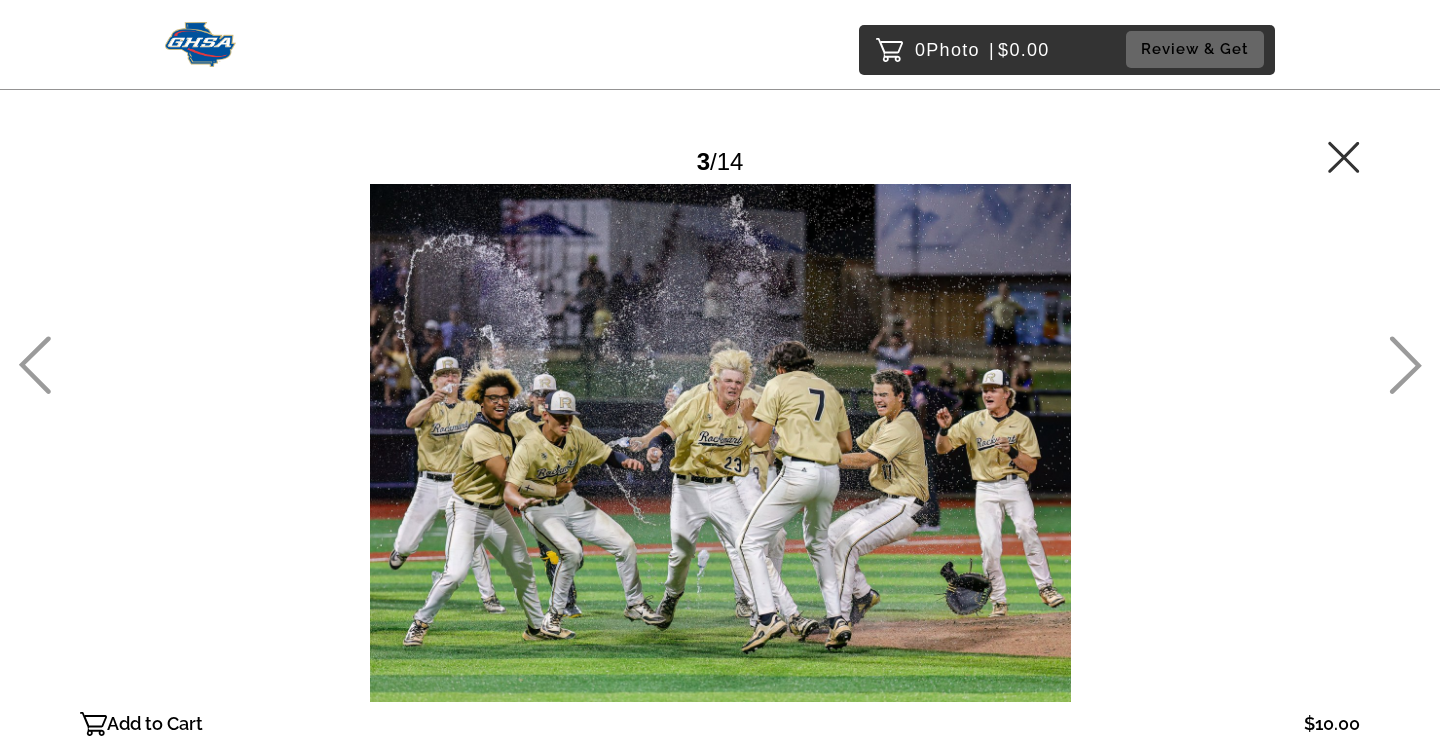 click 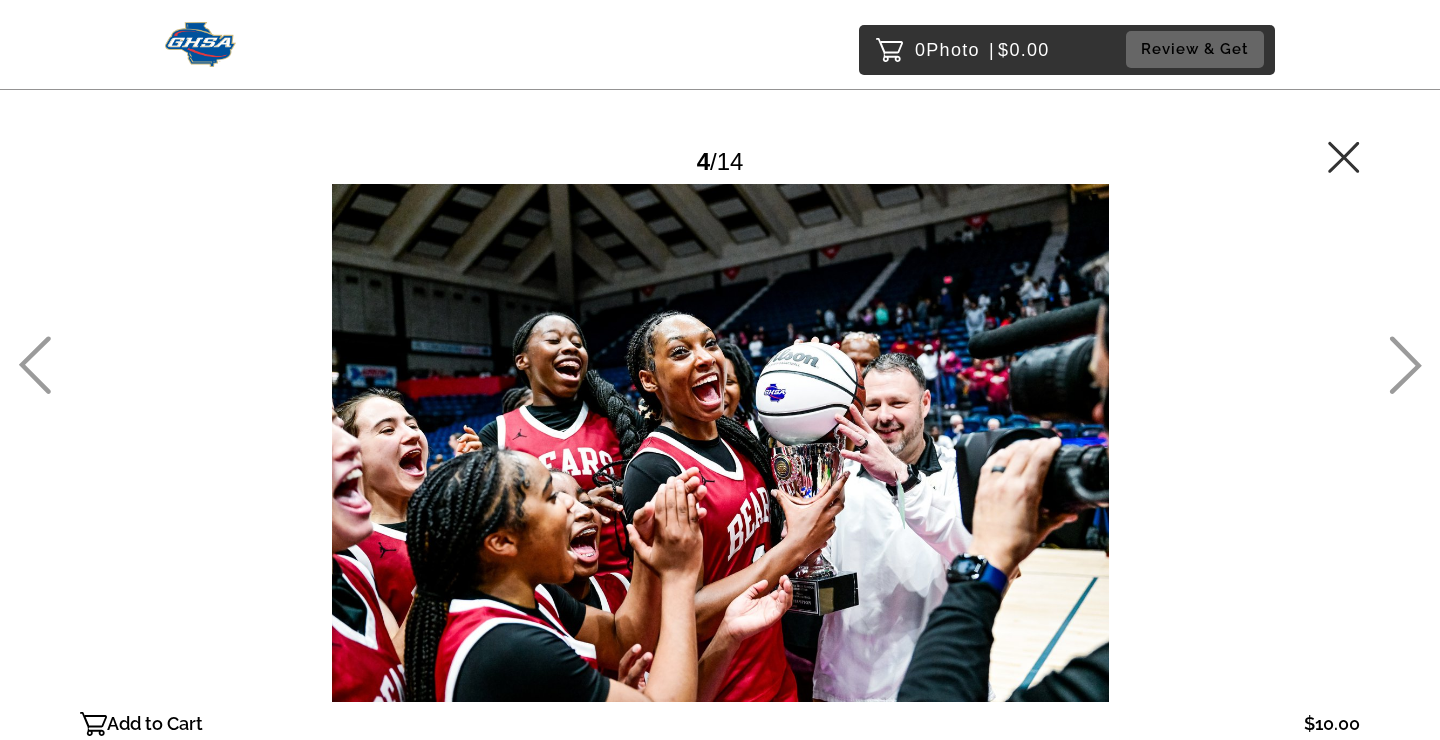 click 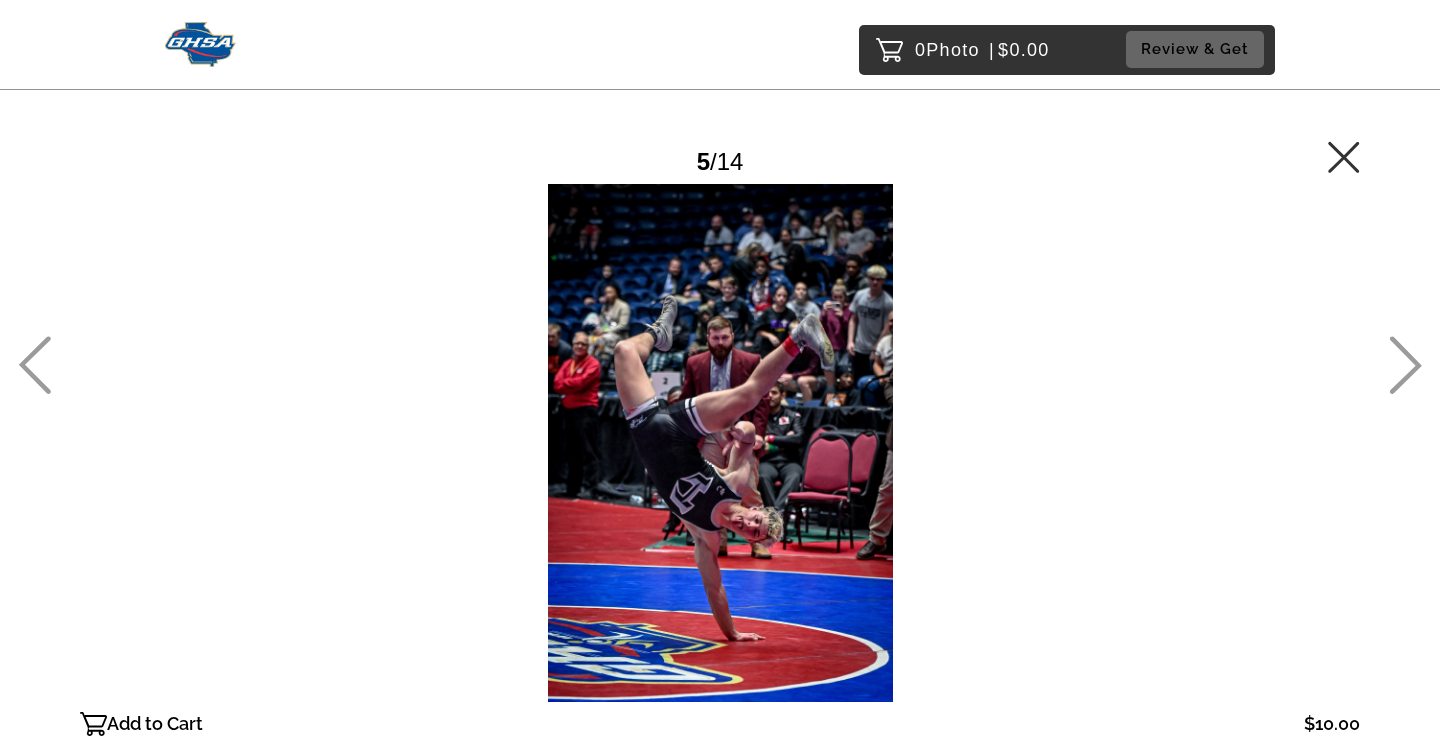 click 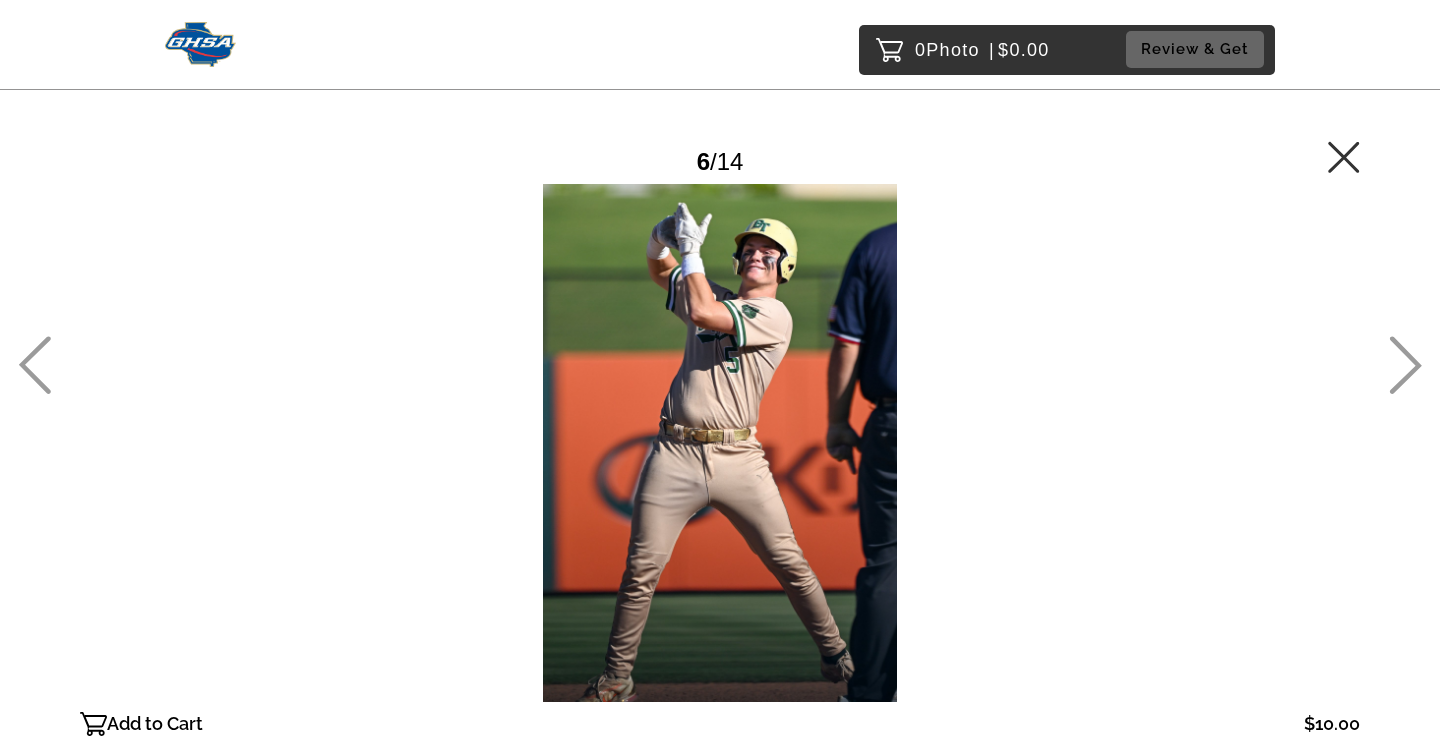 click 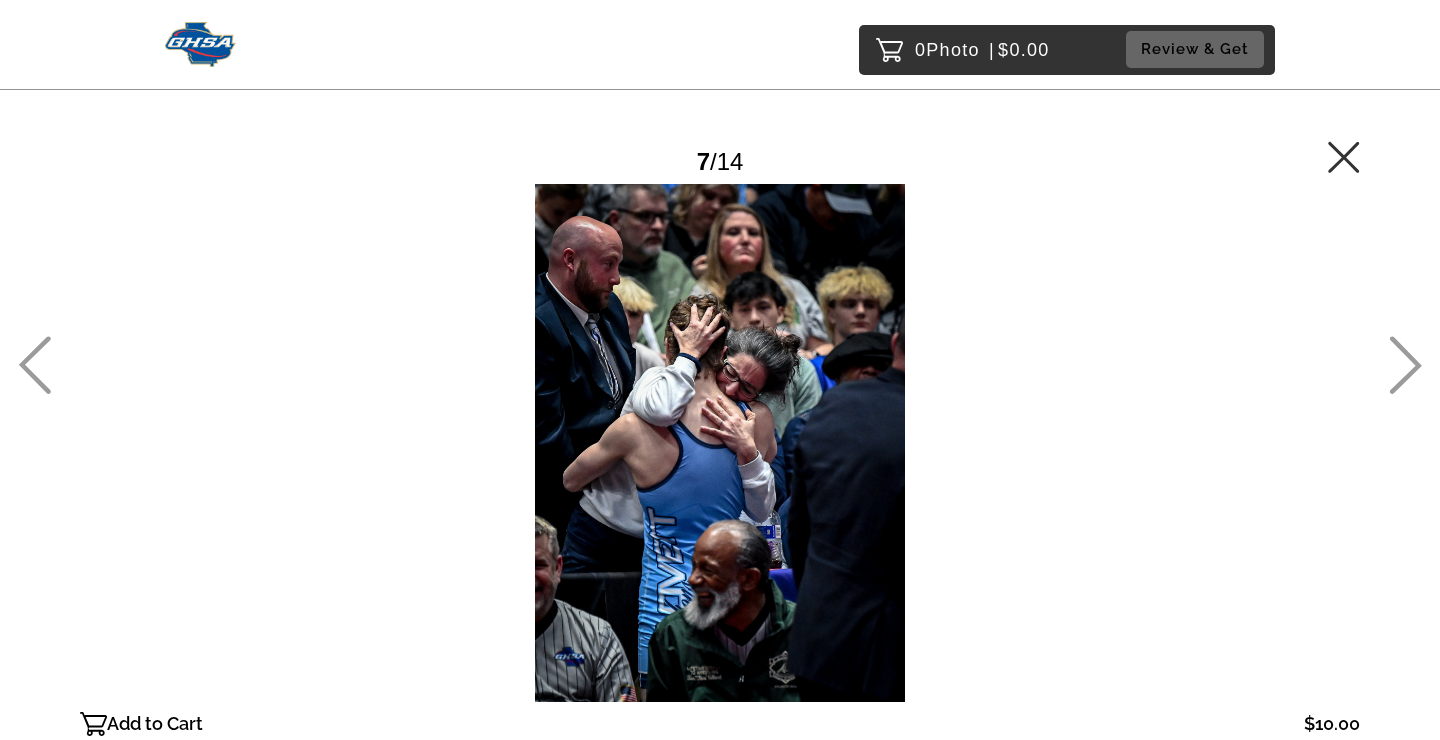 click 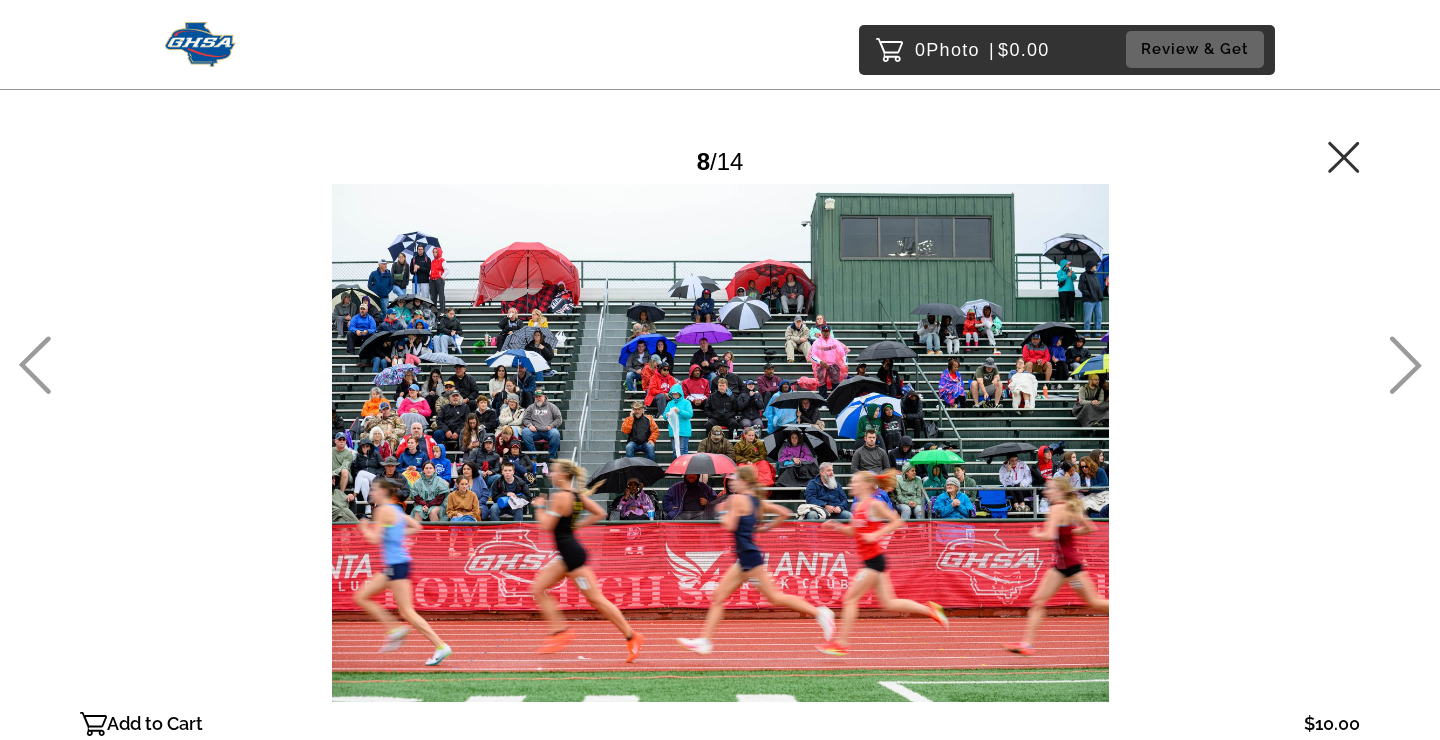 click 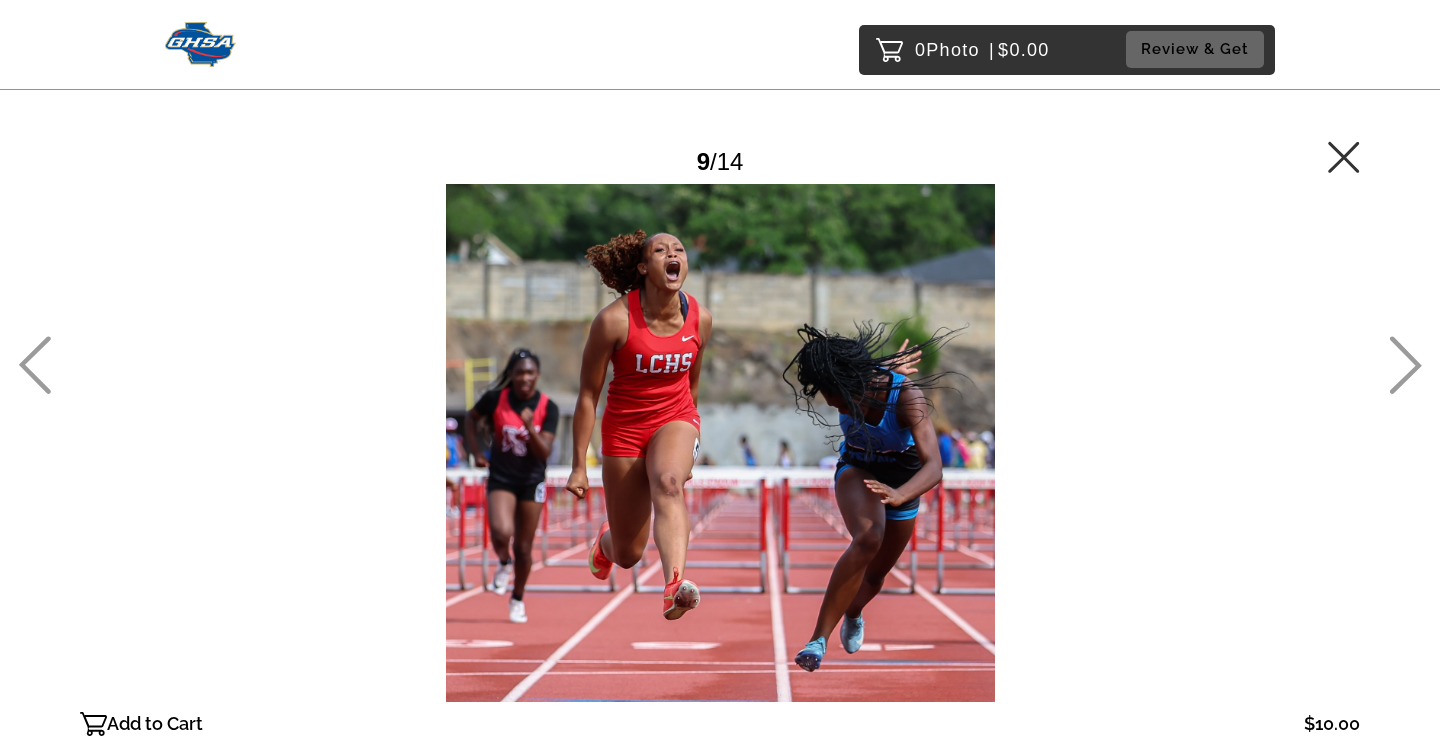click 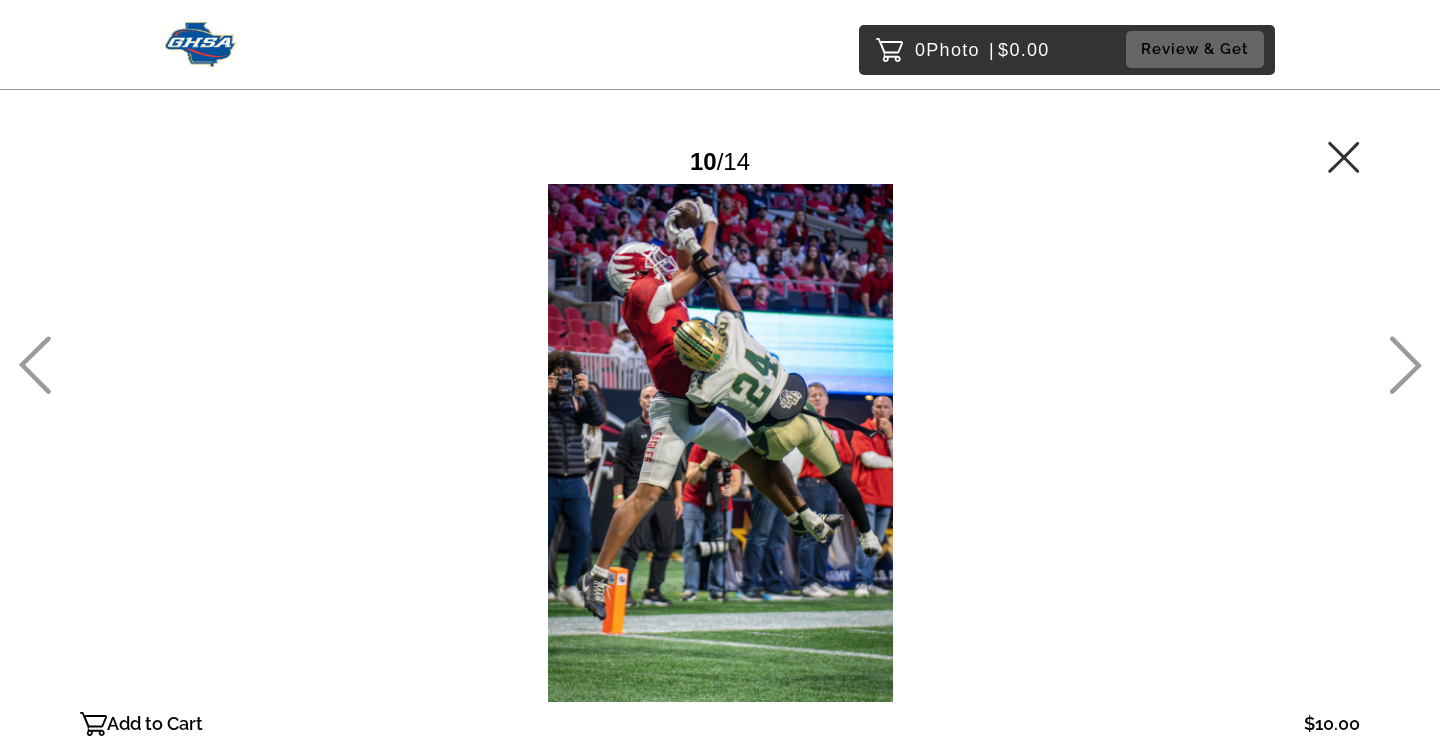 click 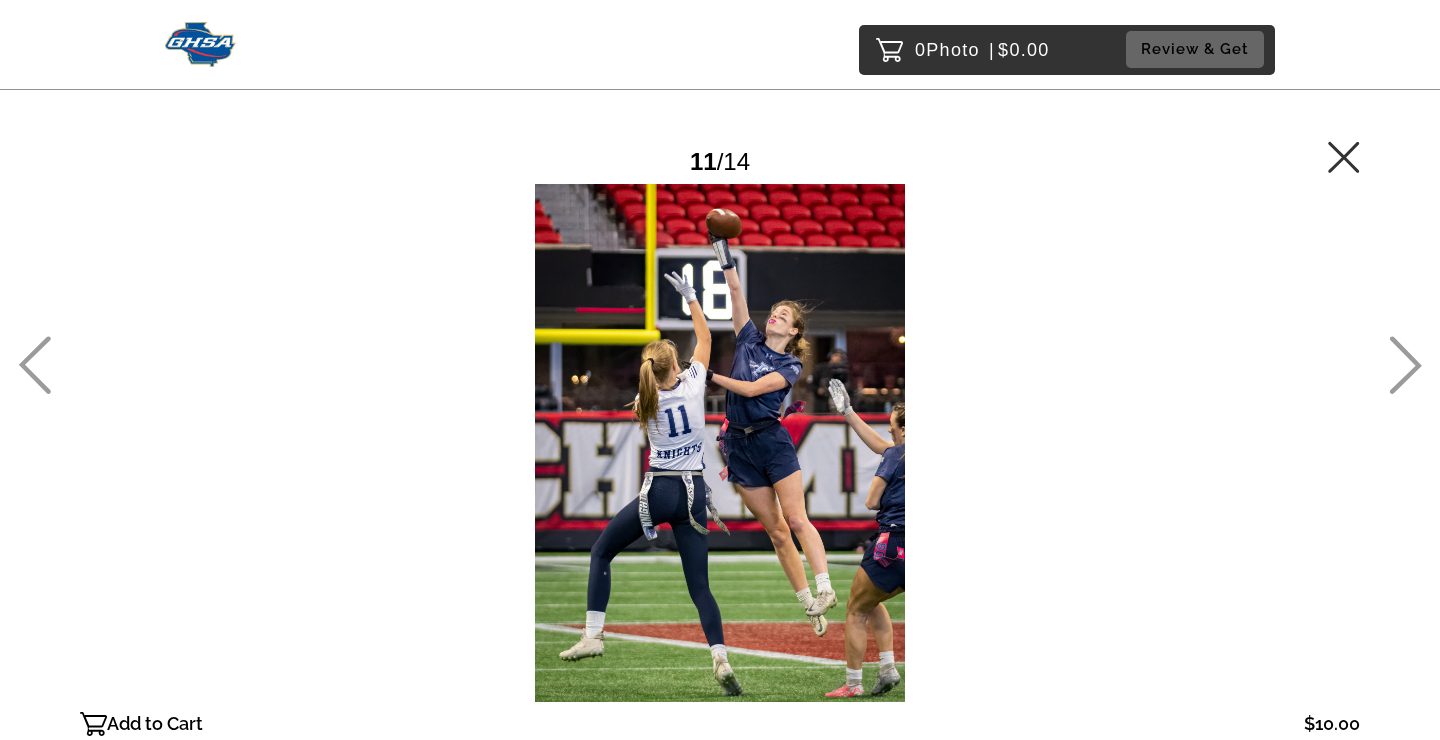 click 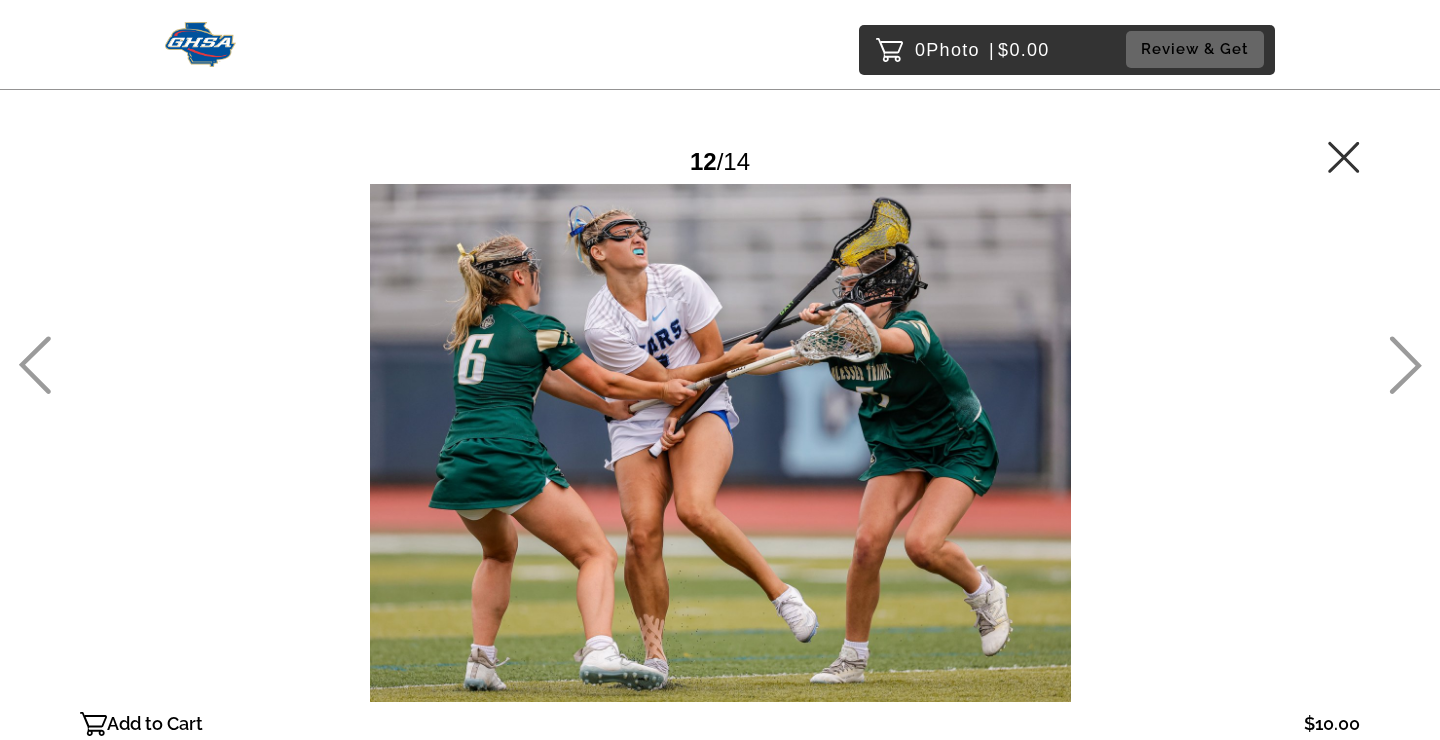 click 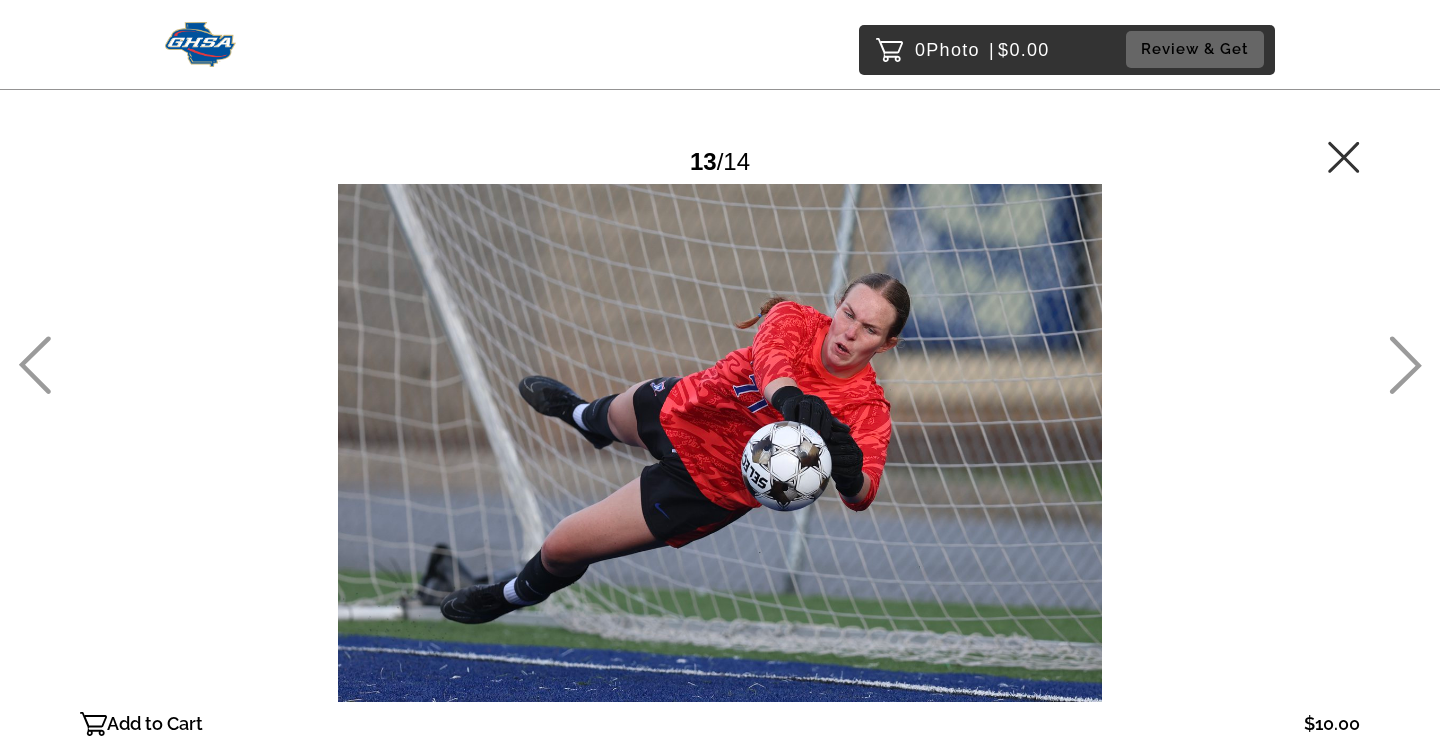 click 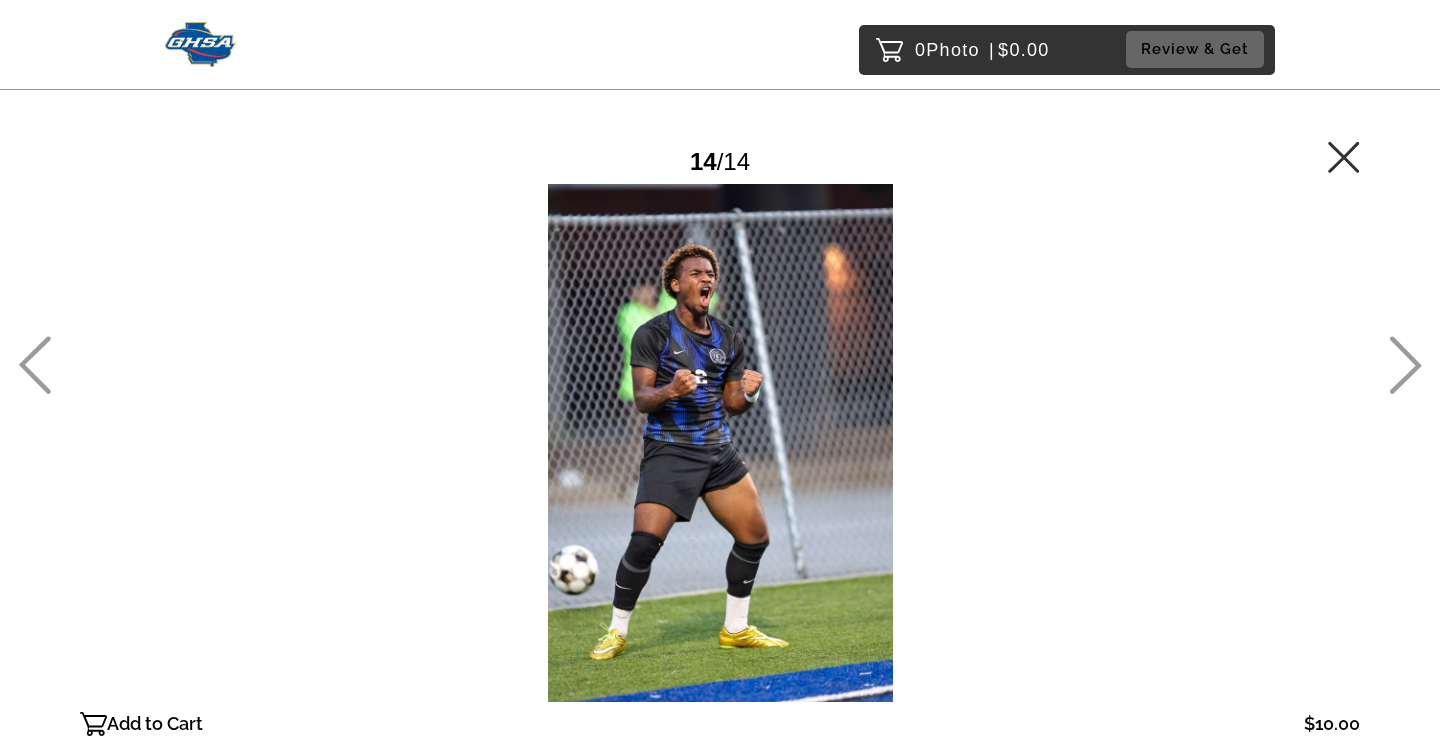 click at bounding box center (720, 443) 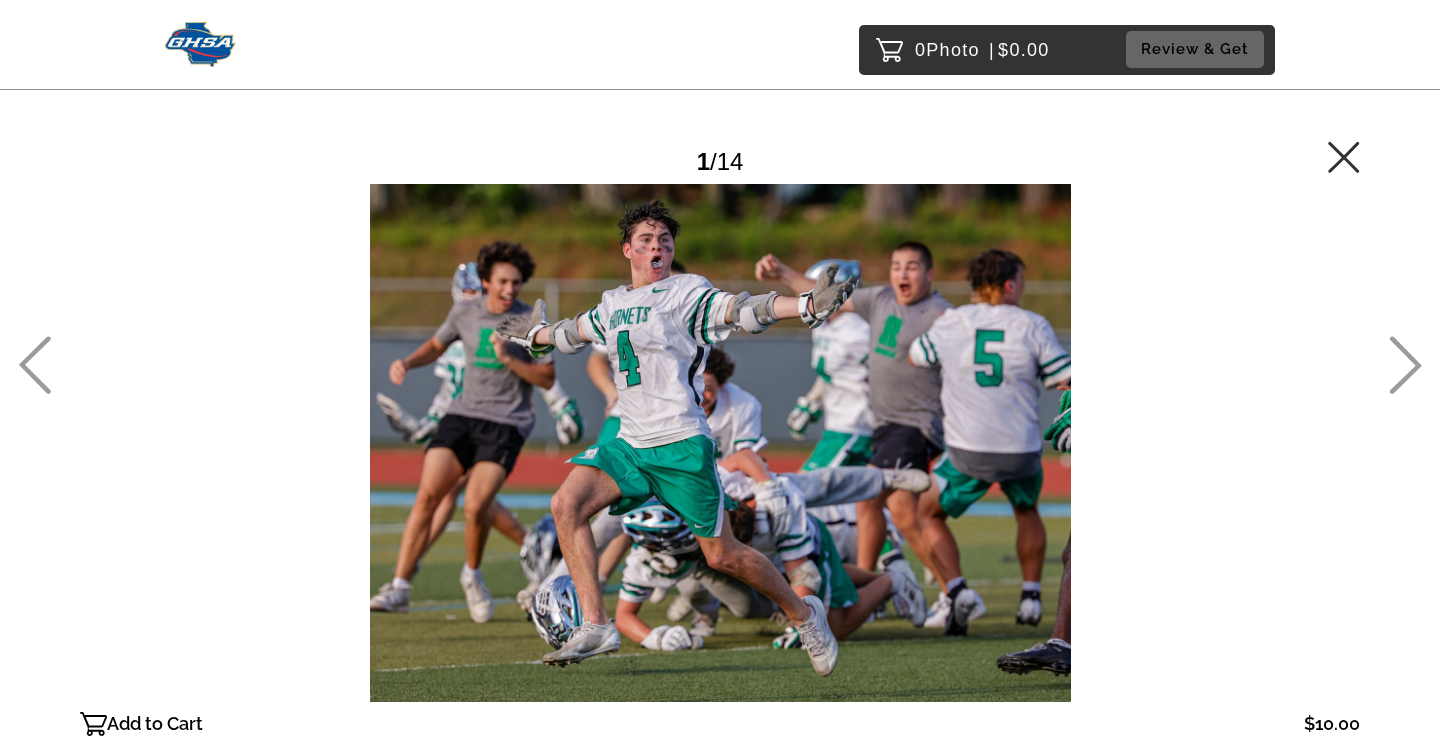 click 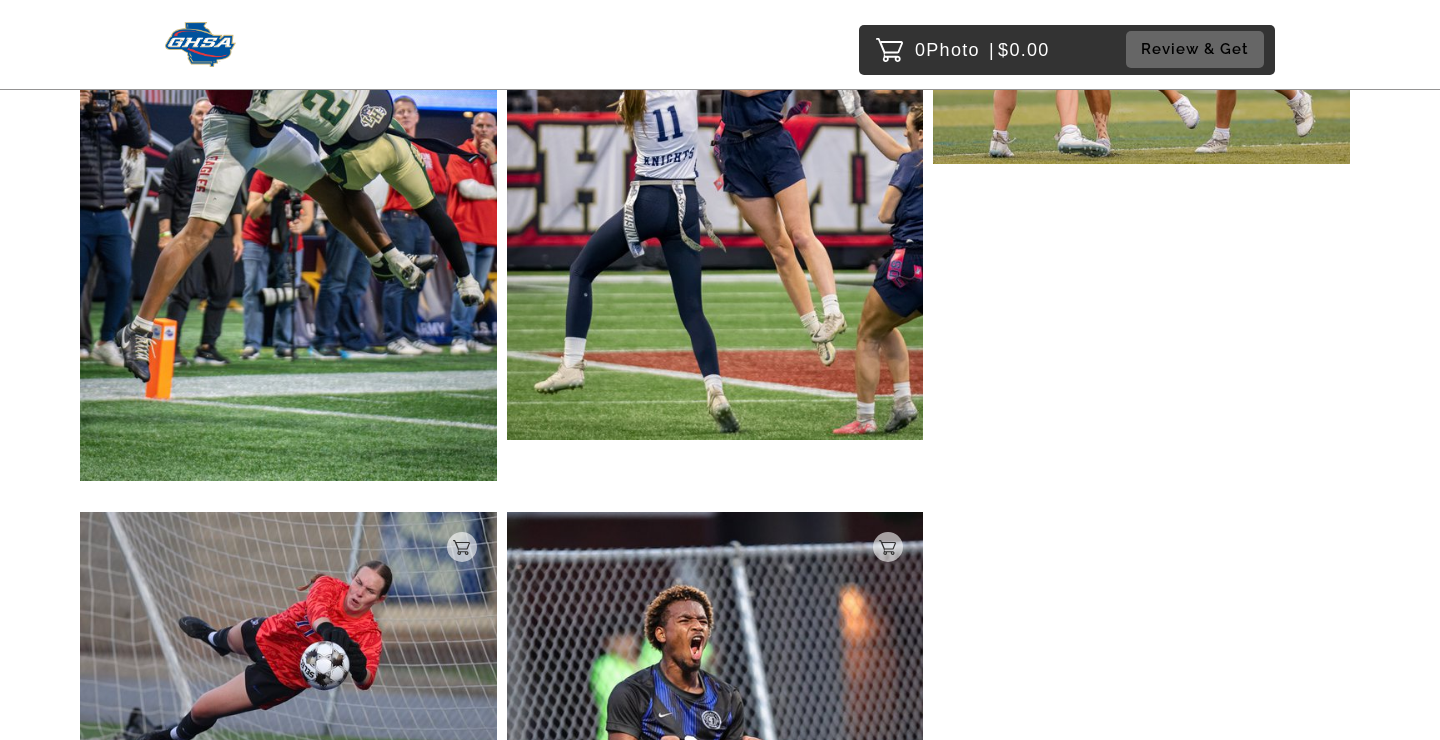 scroll, scrollTop: 2269, scrollLeft: 0, axis: vertical 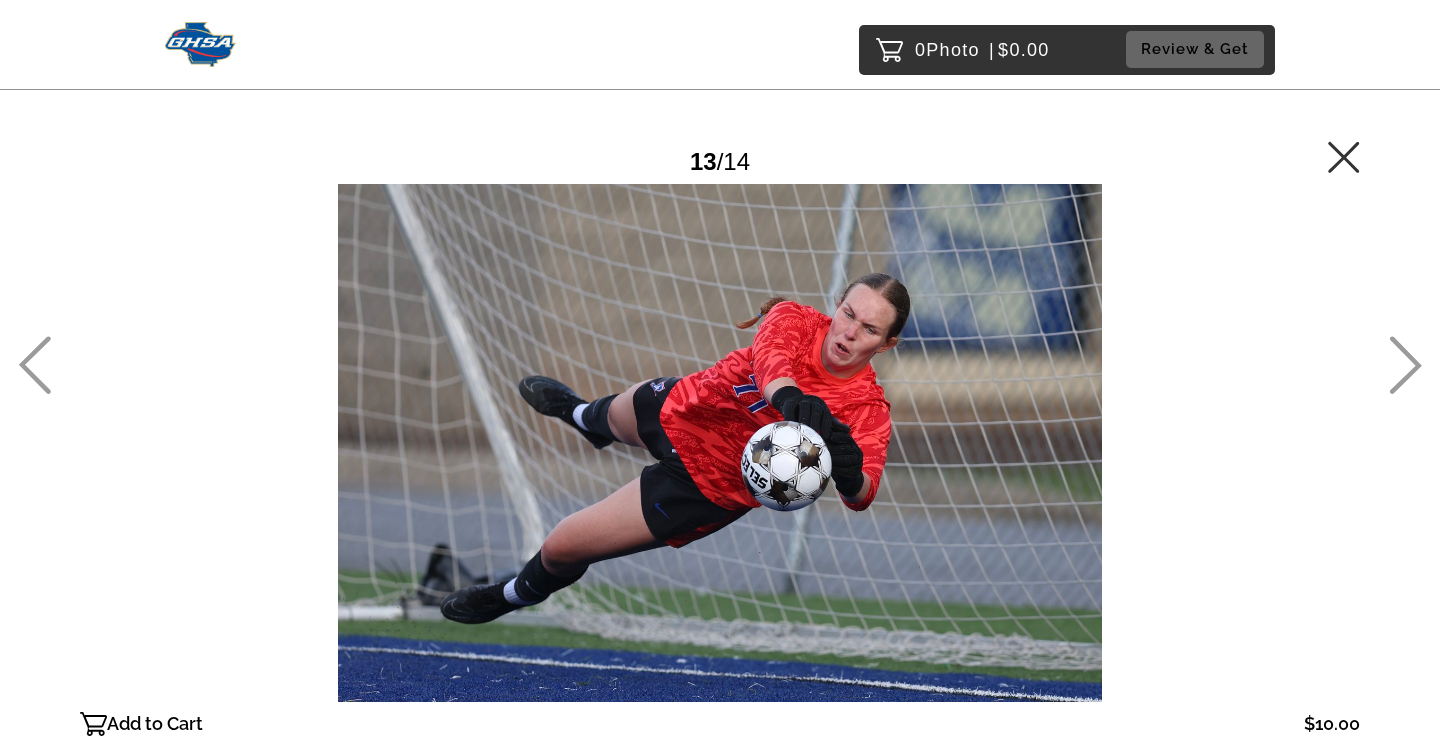 click at bounding box center [200, 44] 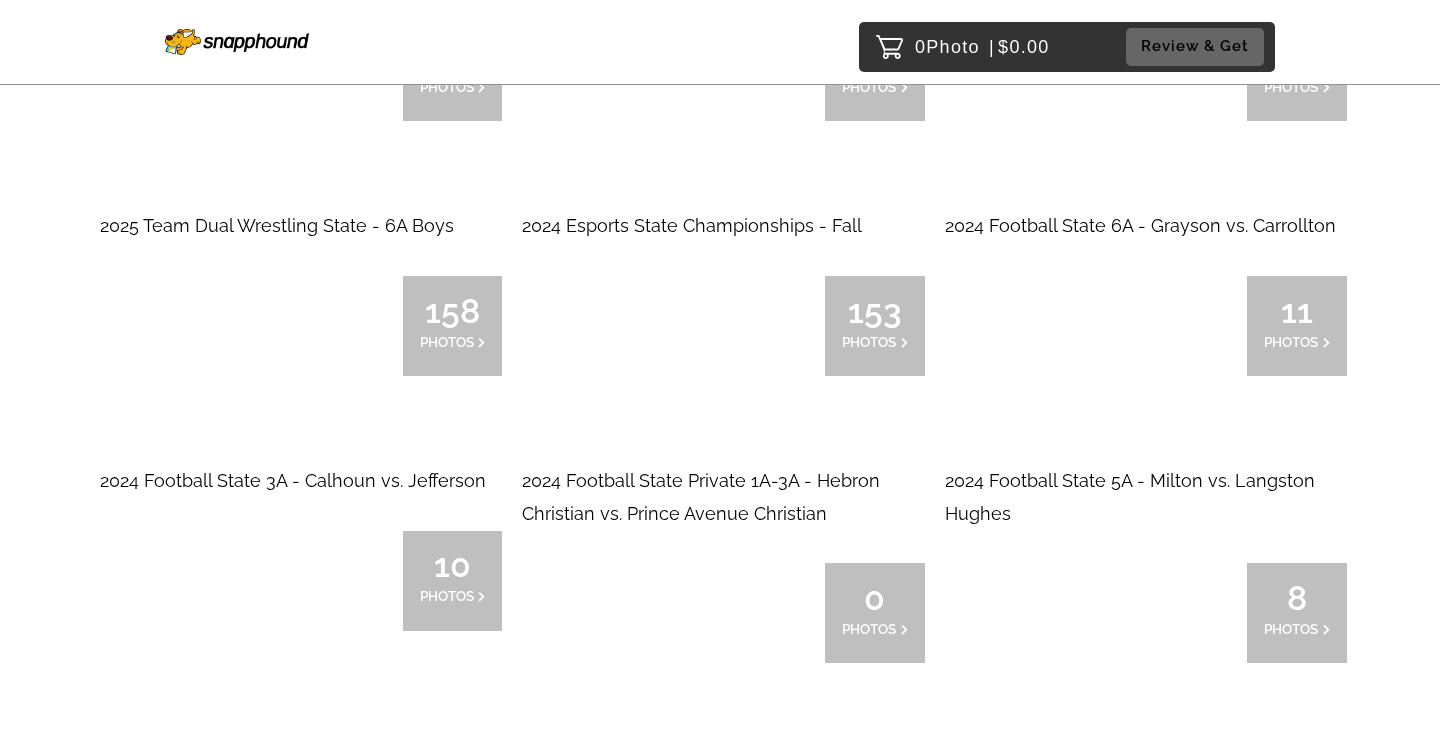 scroll, scrollTop: 4957, scrollLeft: 0, axis: vertical 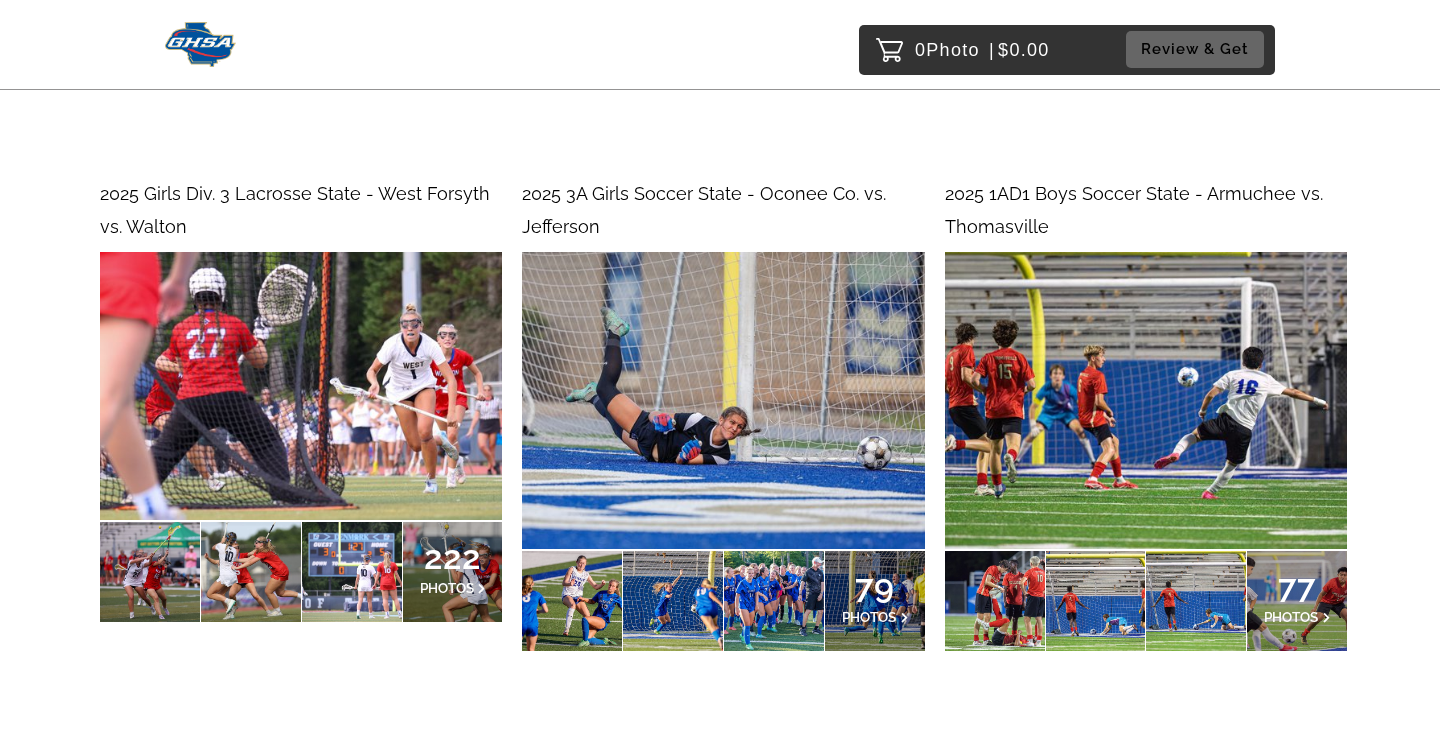 click at bounding box center [723, 400] 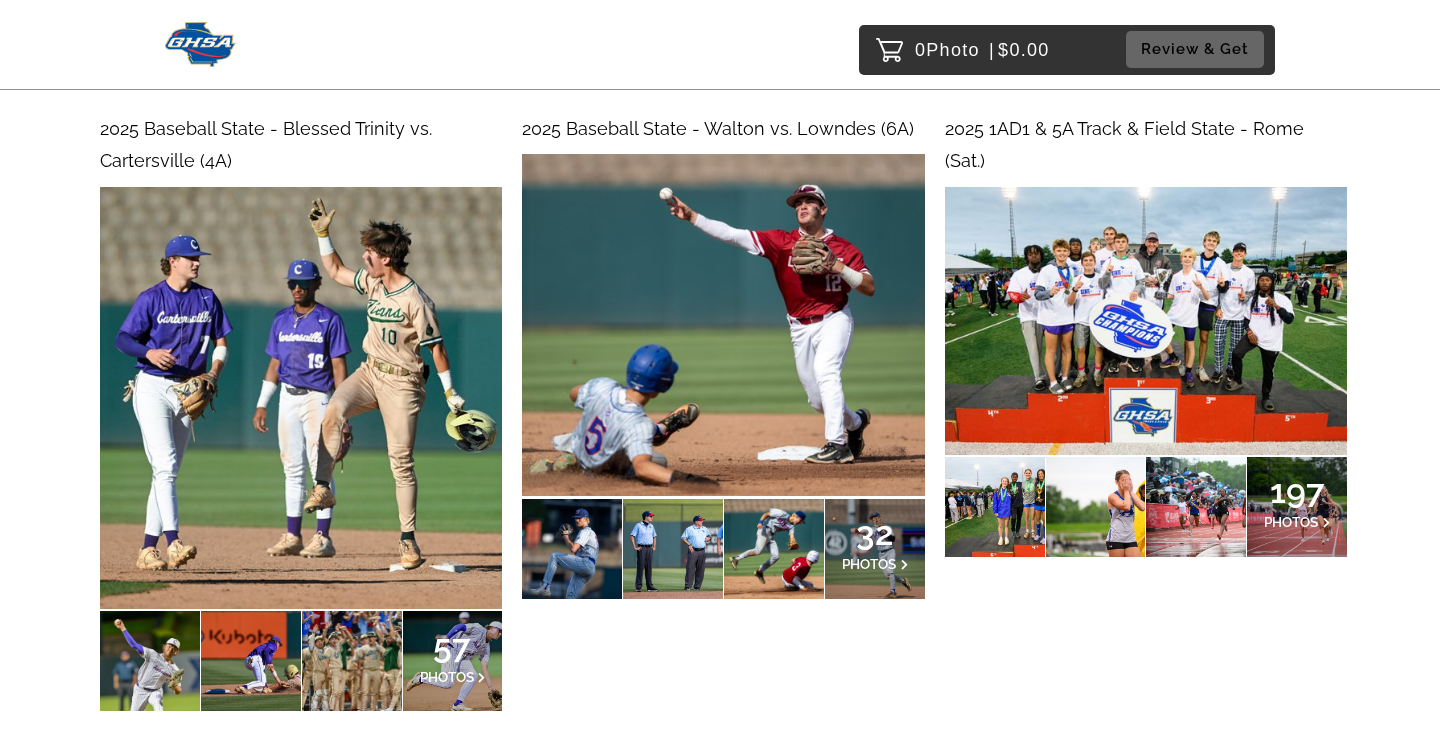 scroll, scrollTop: 939, scrollLeft: 0, axis: vertical 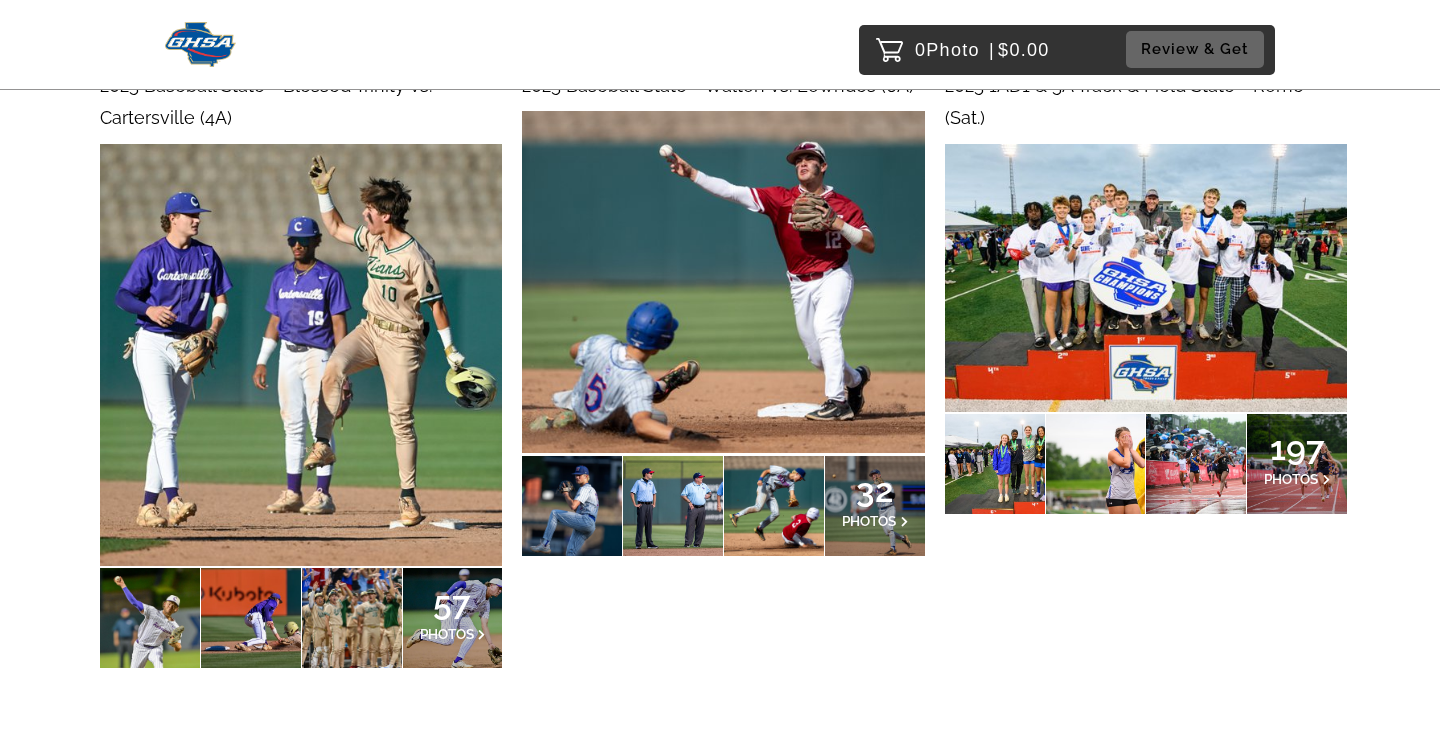 click at bounding box center (1146, 278) 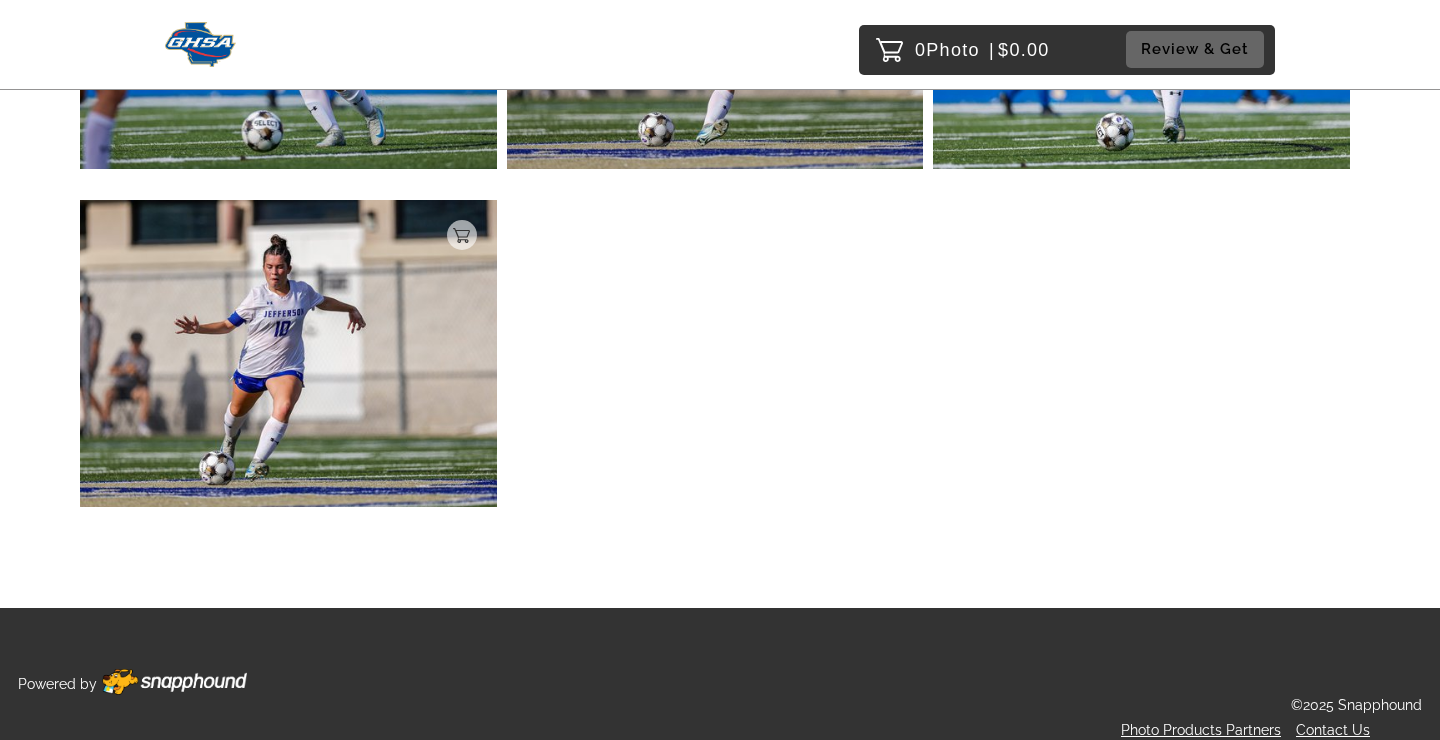 scroll, scrollTop: 9092, scrollLeft: 0, axis: vertical 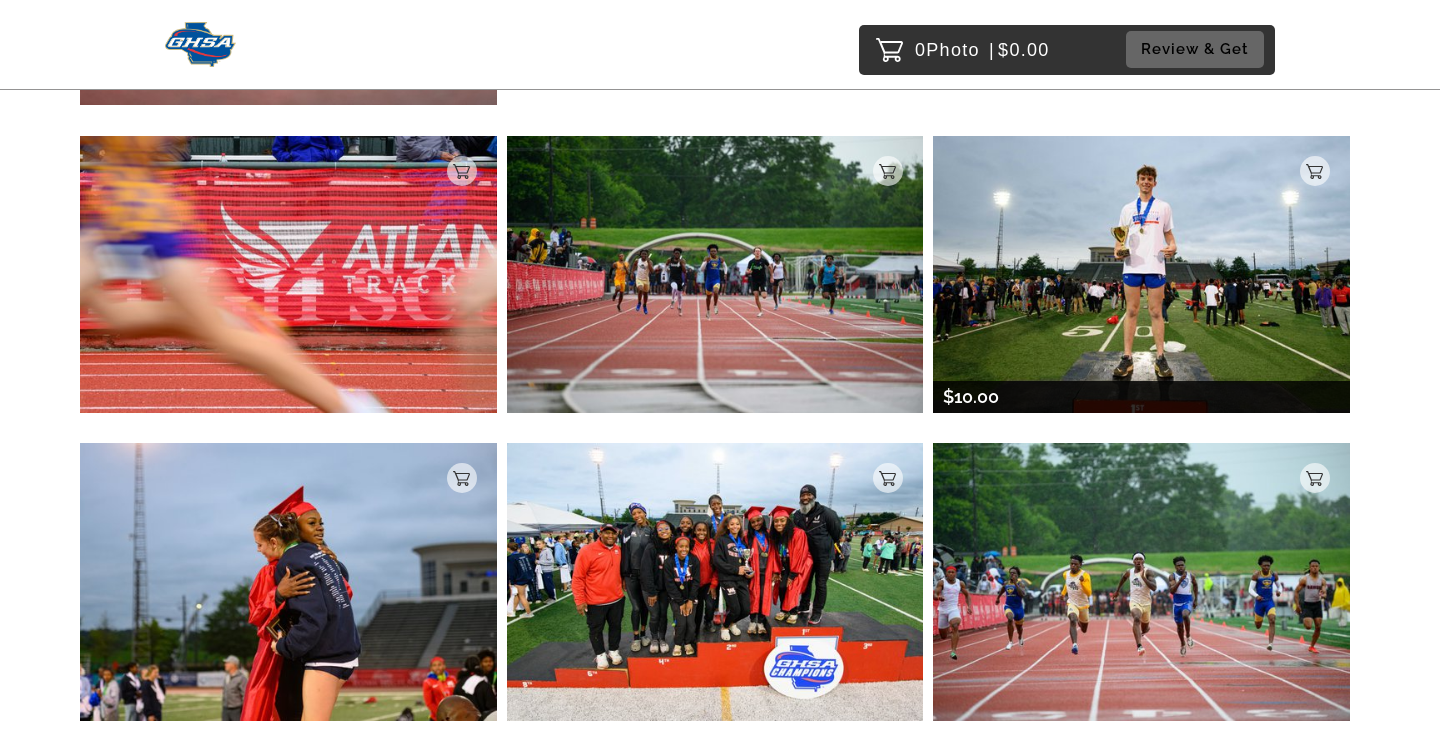 click at bounding box center [1141, 274] 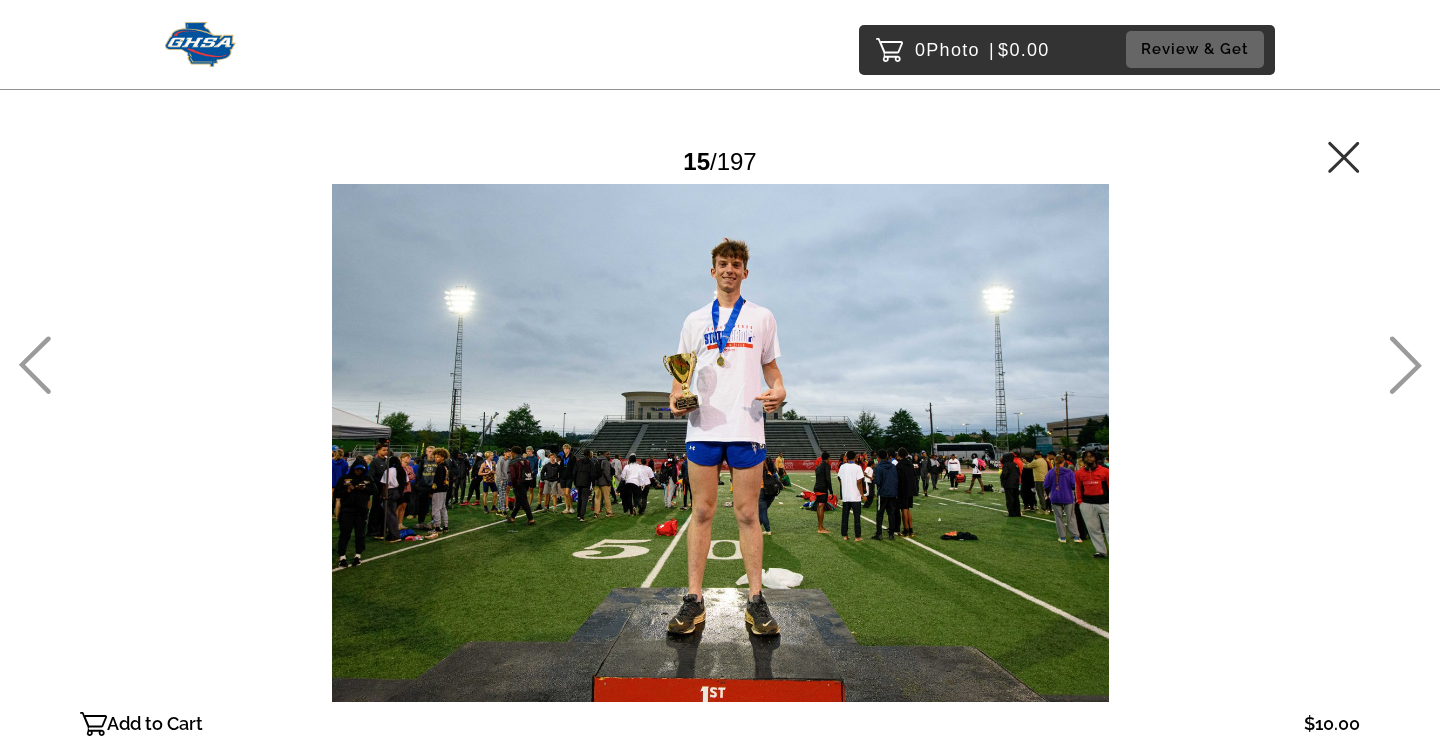 click on "Password Checker bypassed [NUMBER]  /  [NUMBER] Add to Cart [PRICE]  Gallery [PRICE] Add" 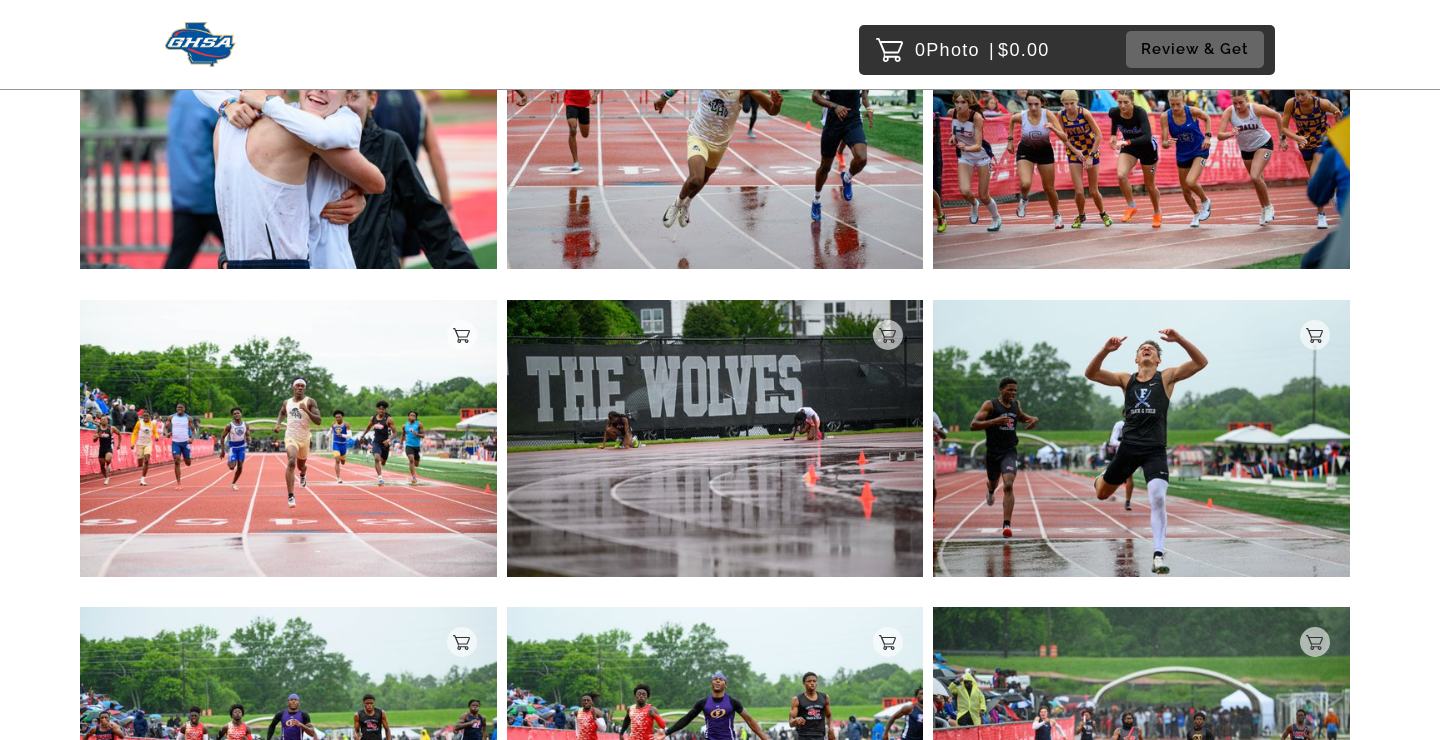 scroll, scrollTop: 20604, scrollLeft: 0, axis: vertical 